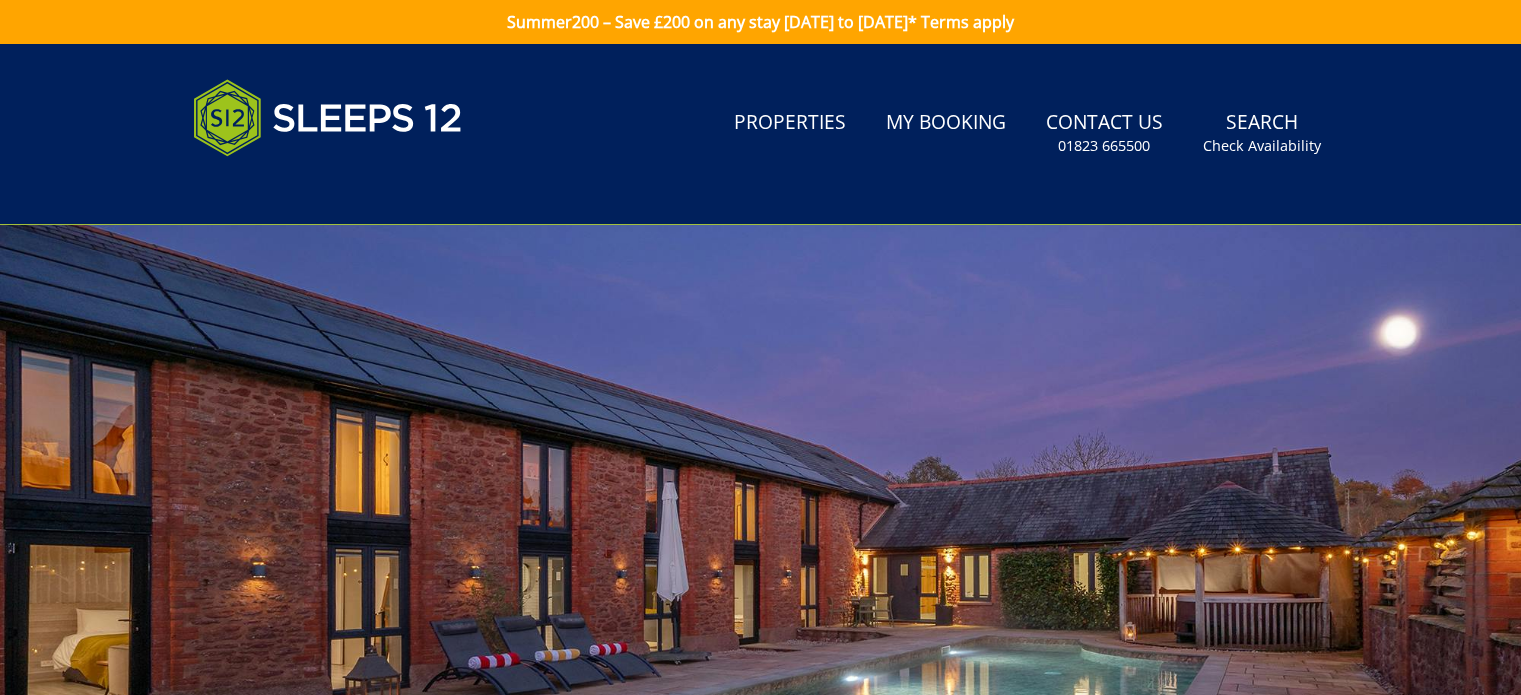 scroll, scrollTop: 924, scrollLeft: 0, axis: vertical 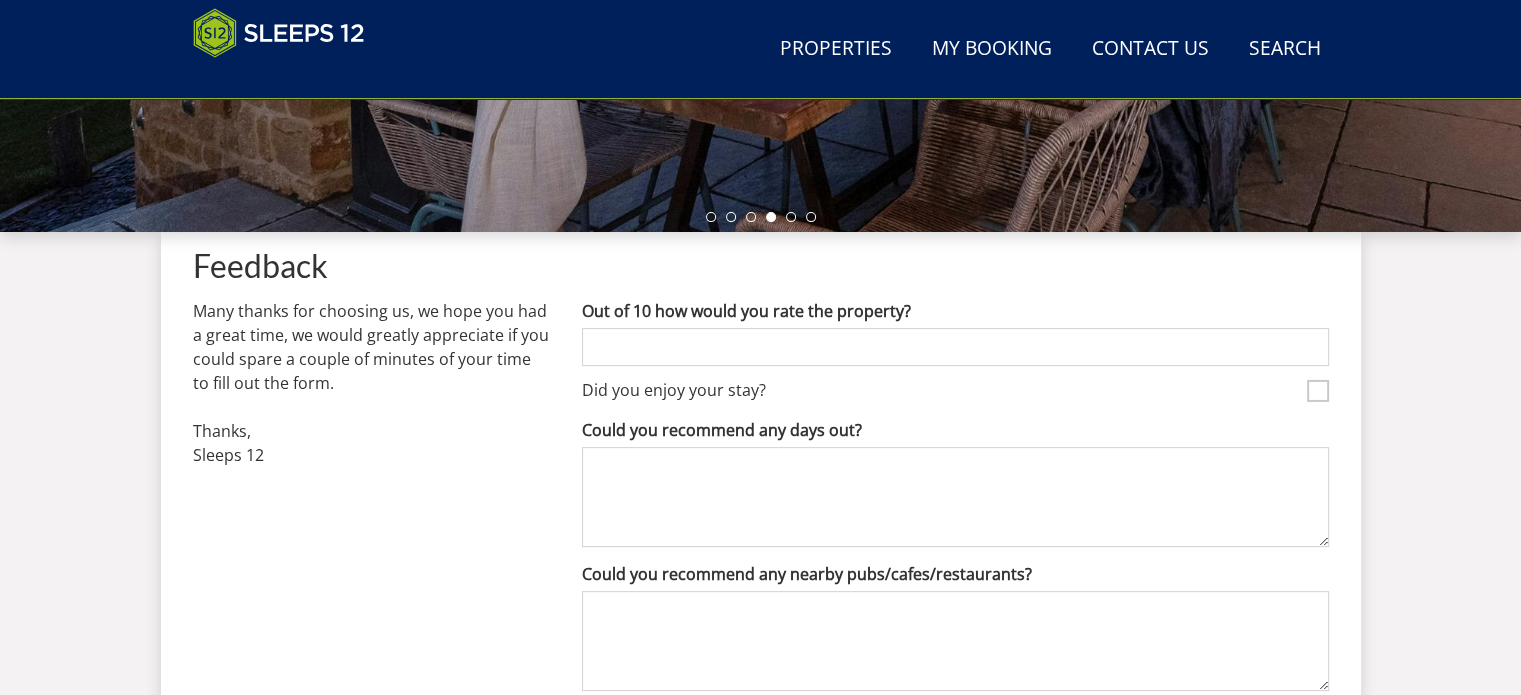 click on "Out of 10 how would you rate the property?" at bounding box center [955, 347] 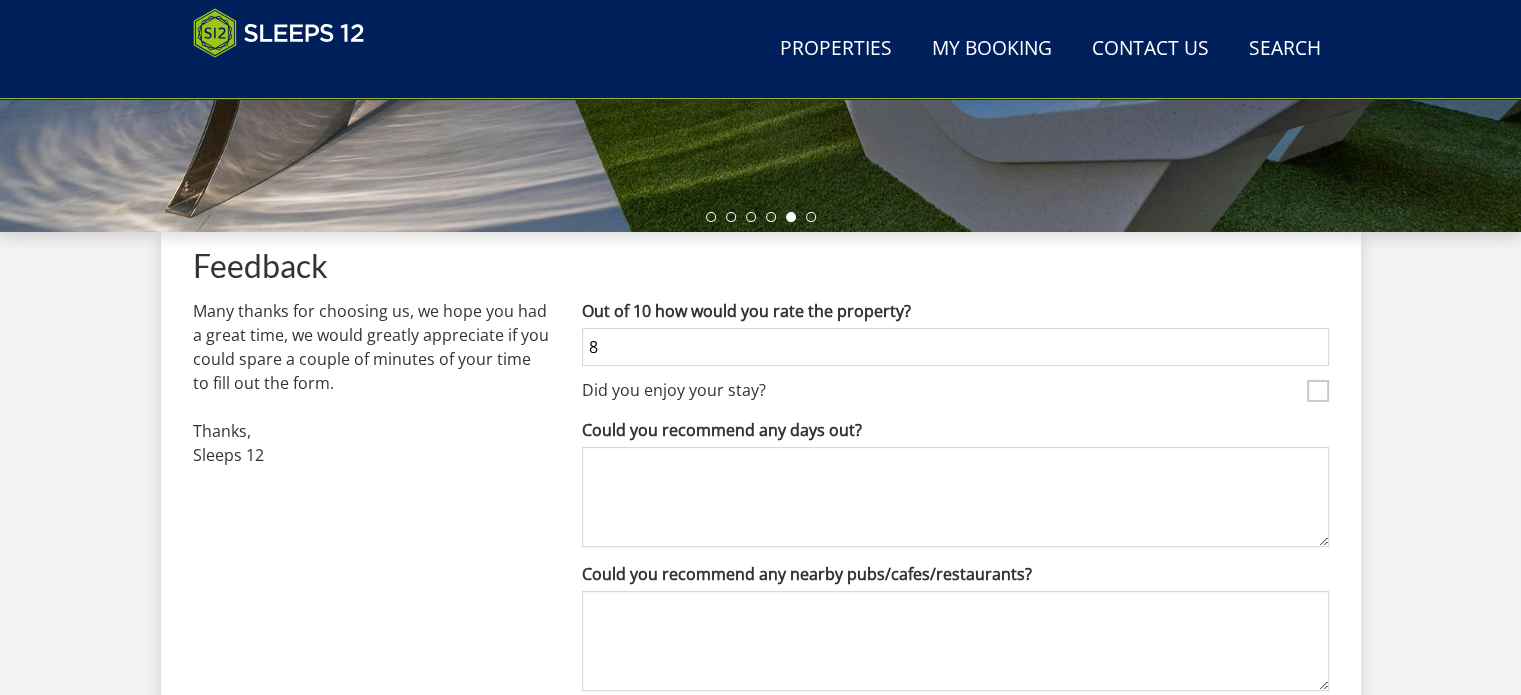 type on "8" 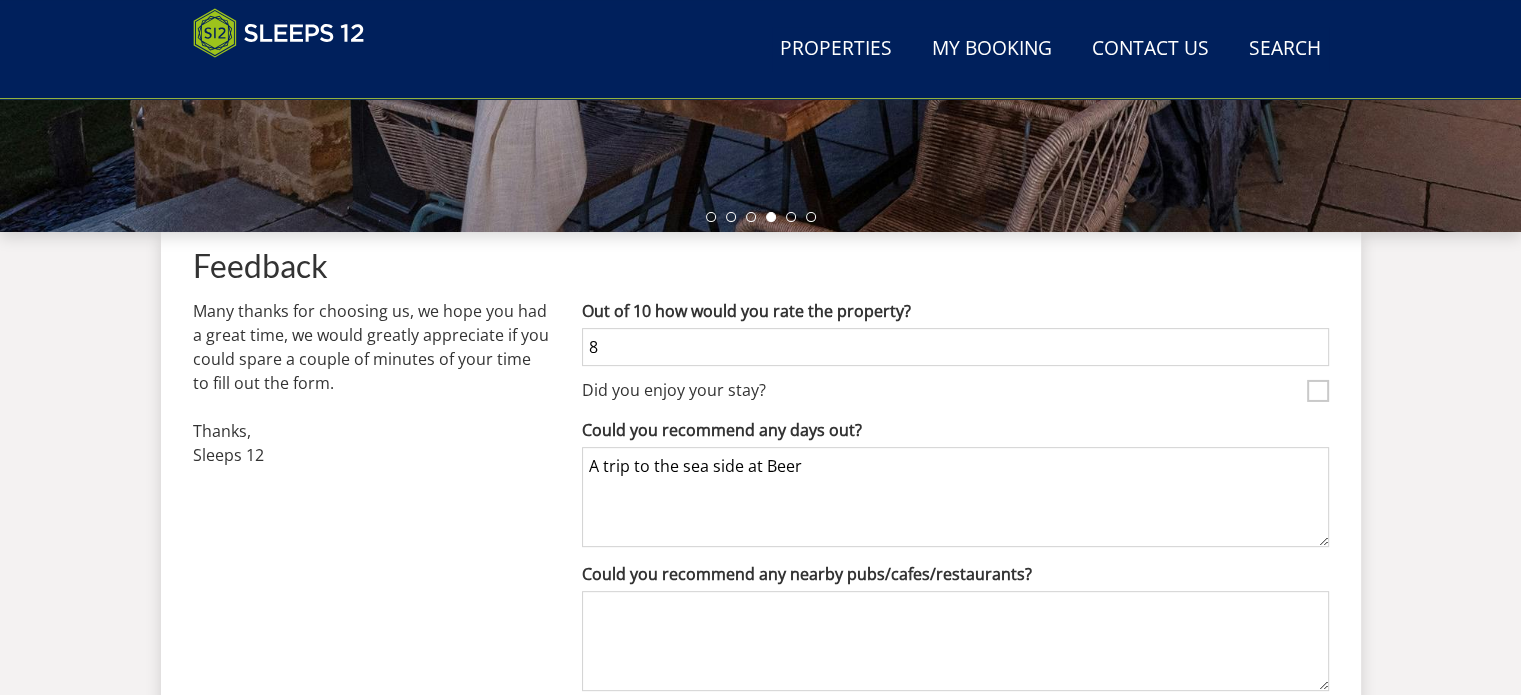 type on "A trip to the sea side at Beer" 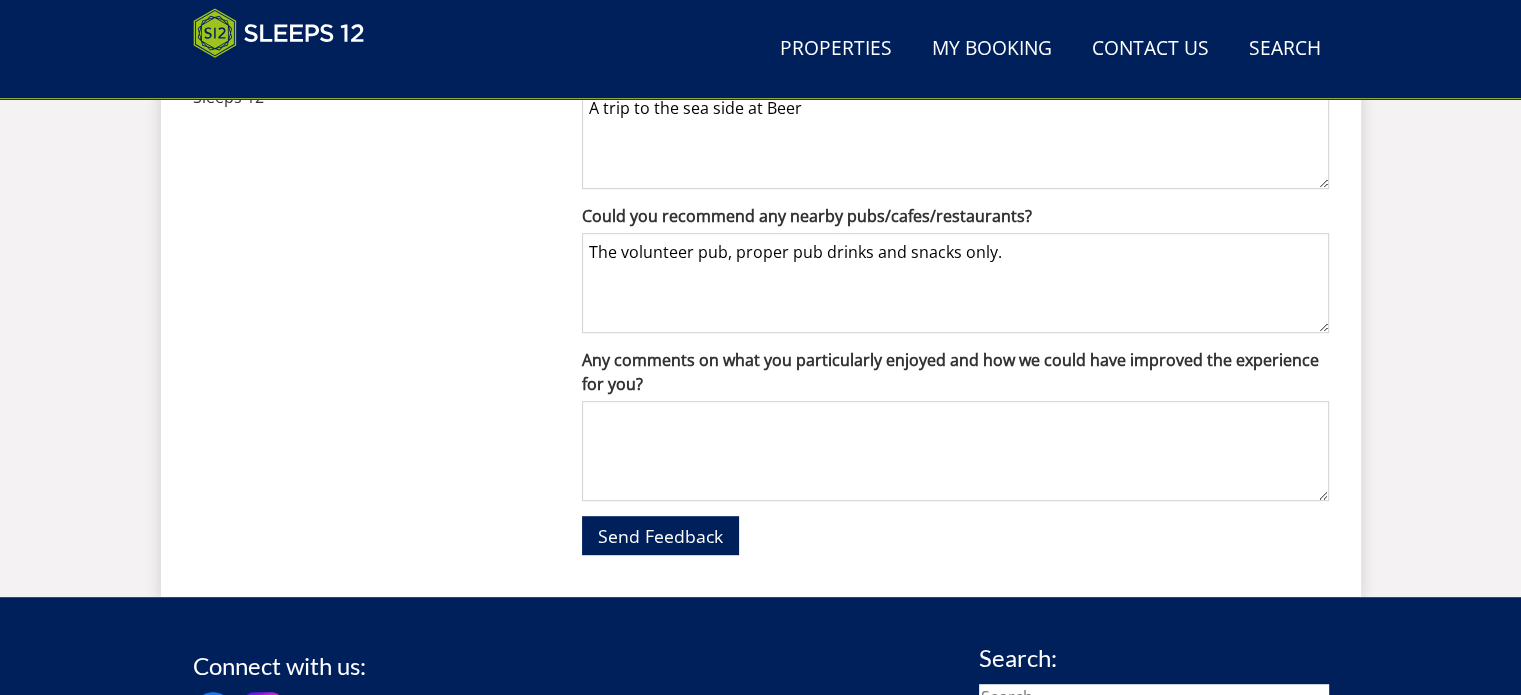 scroll, scrollTop: 971, scrollLeft: 0, axis: vertical 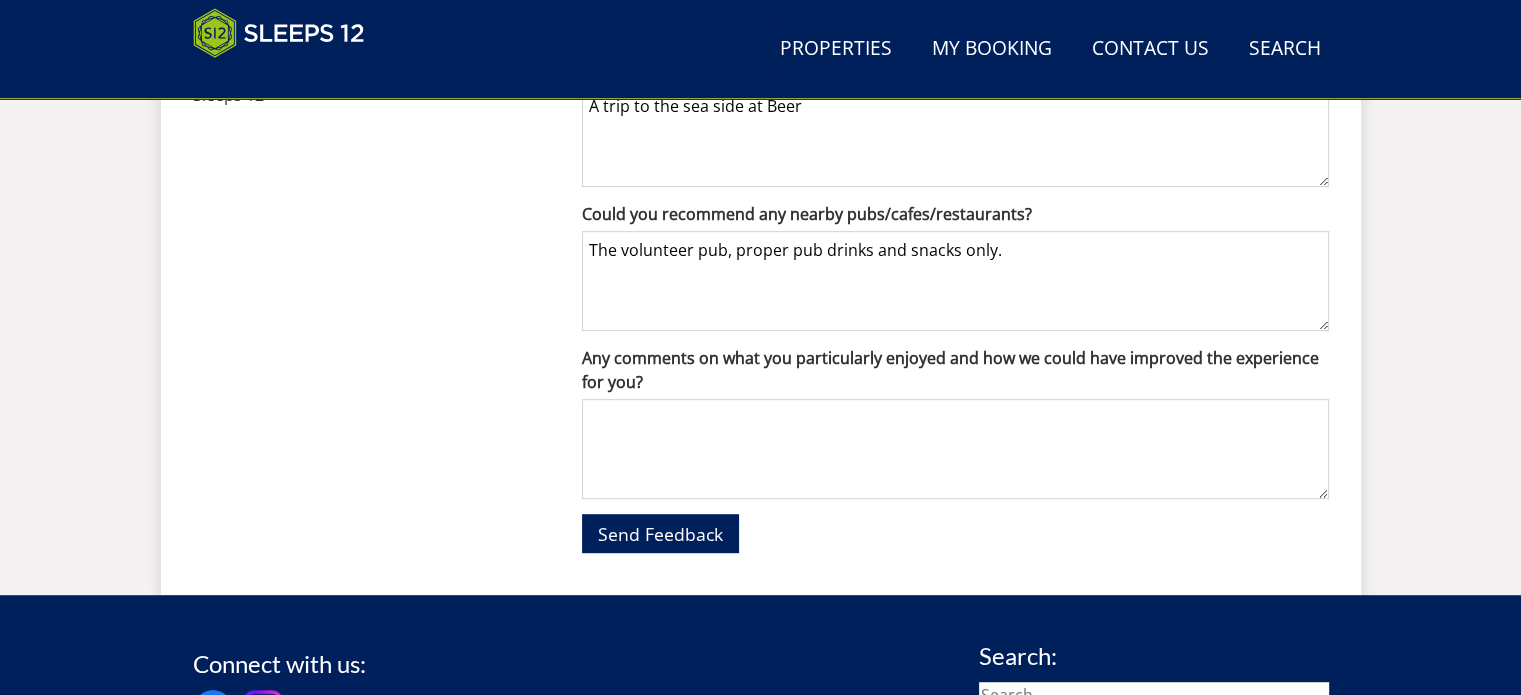 click on "Any comments on what you particularly enjoyed and how we could have improved the experience for you?" at bounding box center (955, 449) 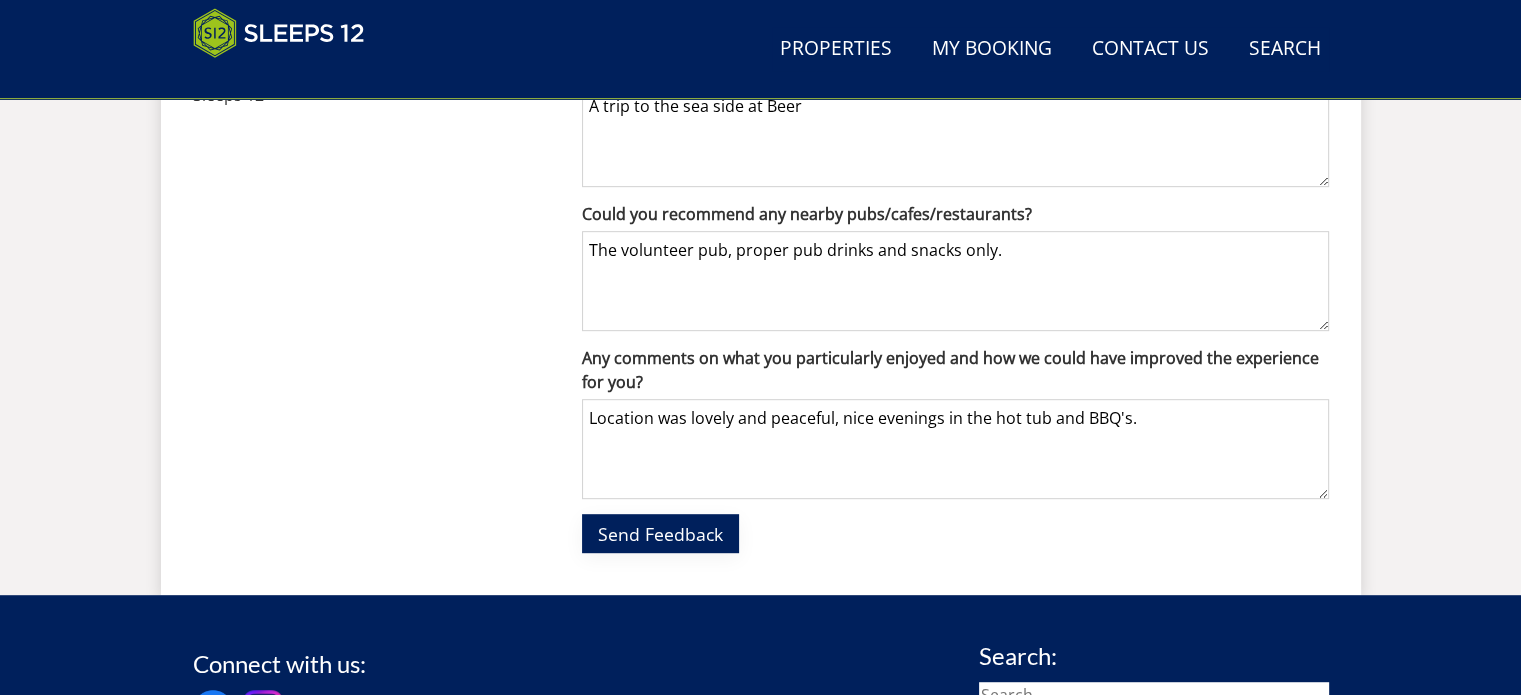 type on "Location was lovely and peaceful, nice evenings in the hot tub and BBQ's." 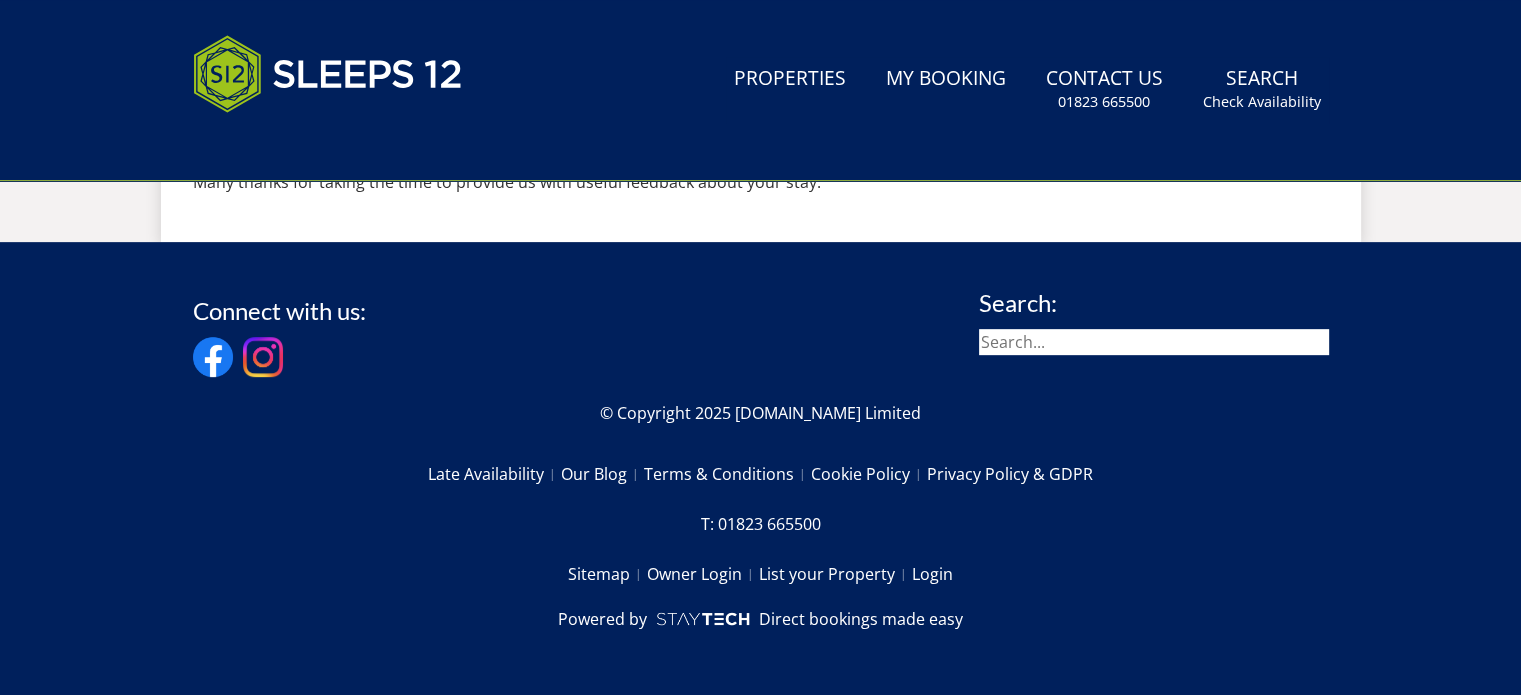 scroll, scrollTop: 0, scrollLeft: 0, axis: both 